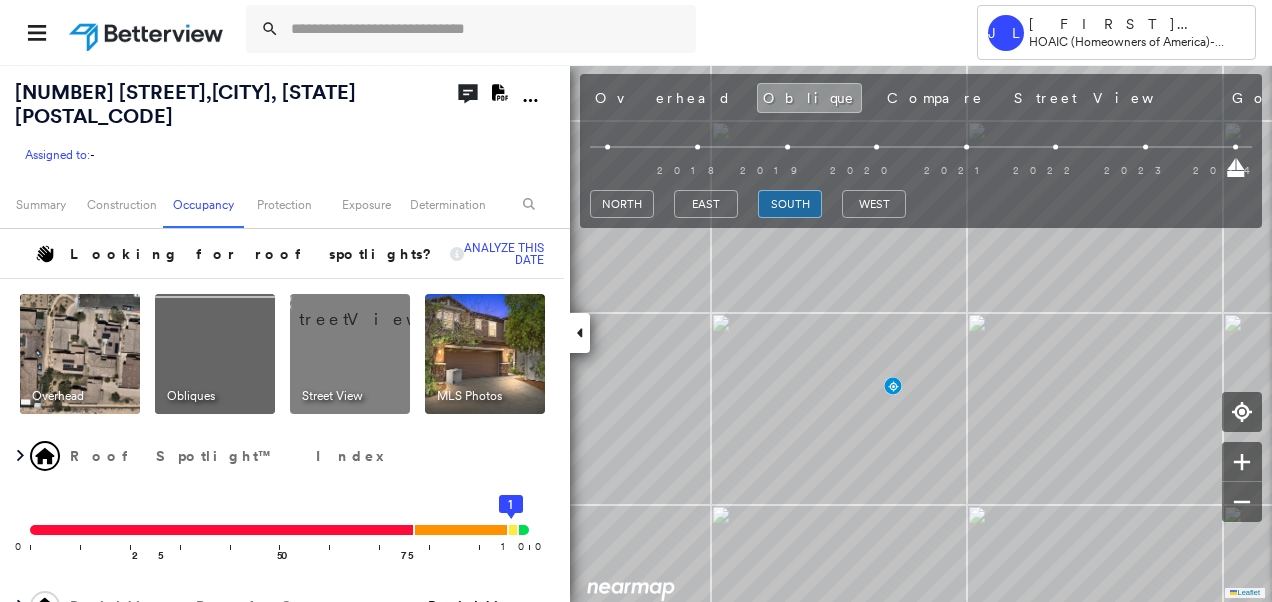 scroll, scrollTop: 0, scrollLeft: 0, axis: both 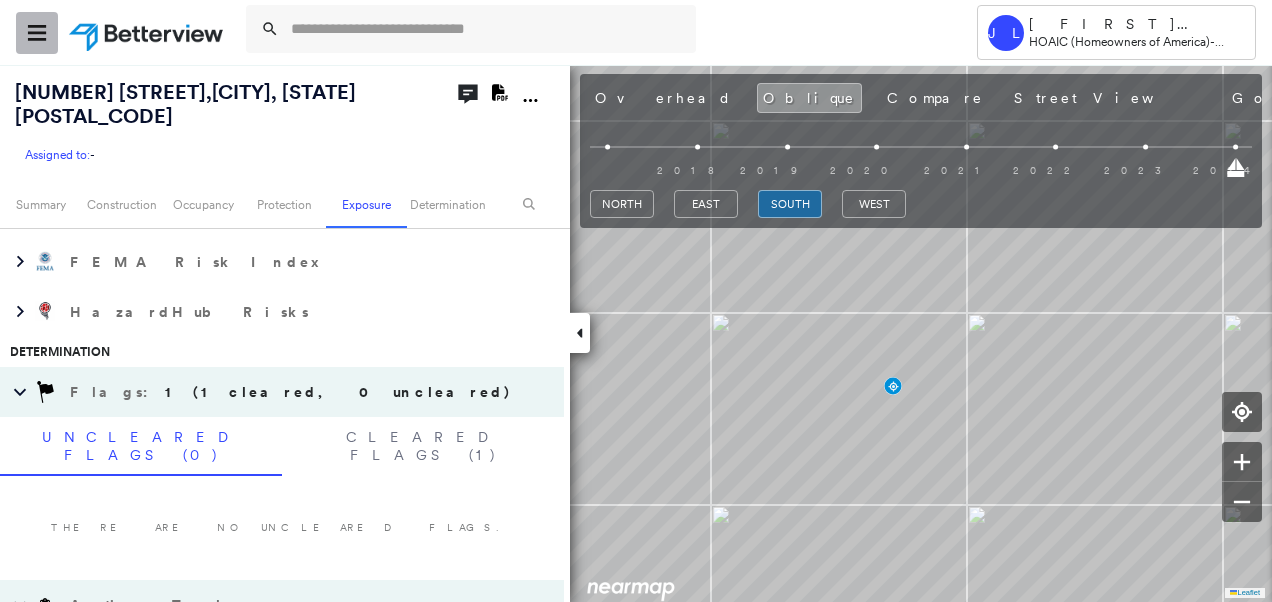 click 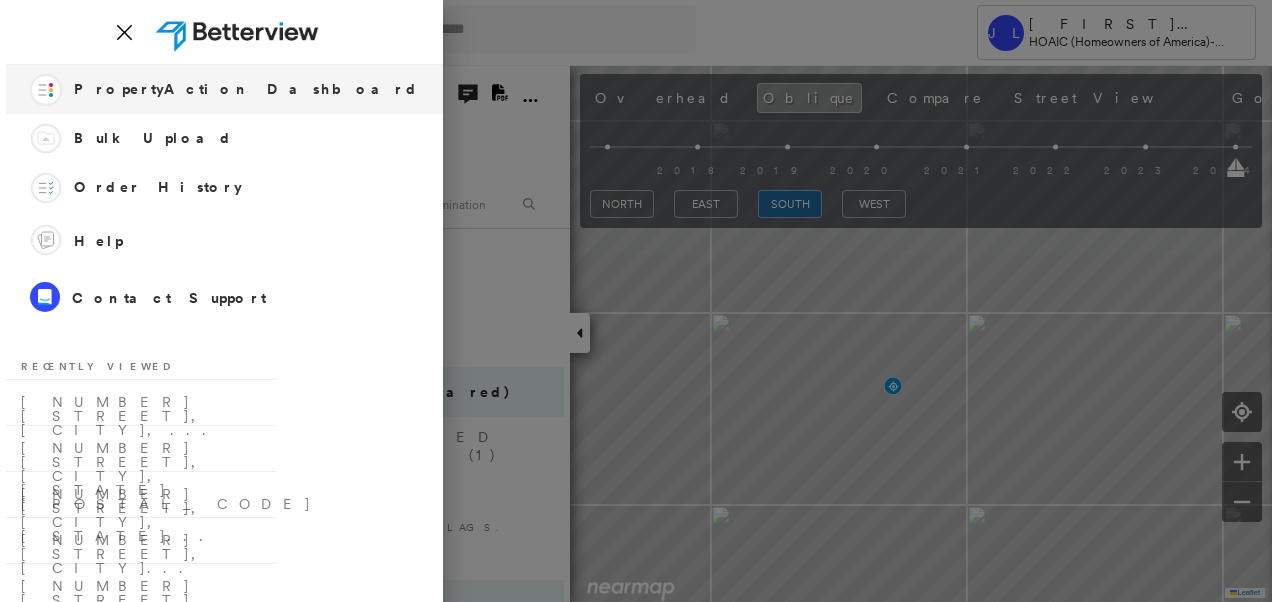 click on "PropertyAction Dashboard" at bounding box center (246, 89) 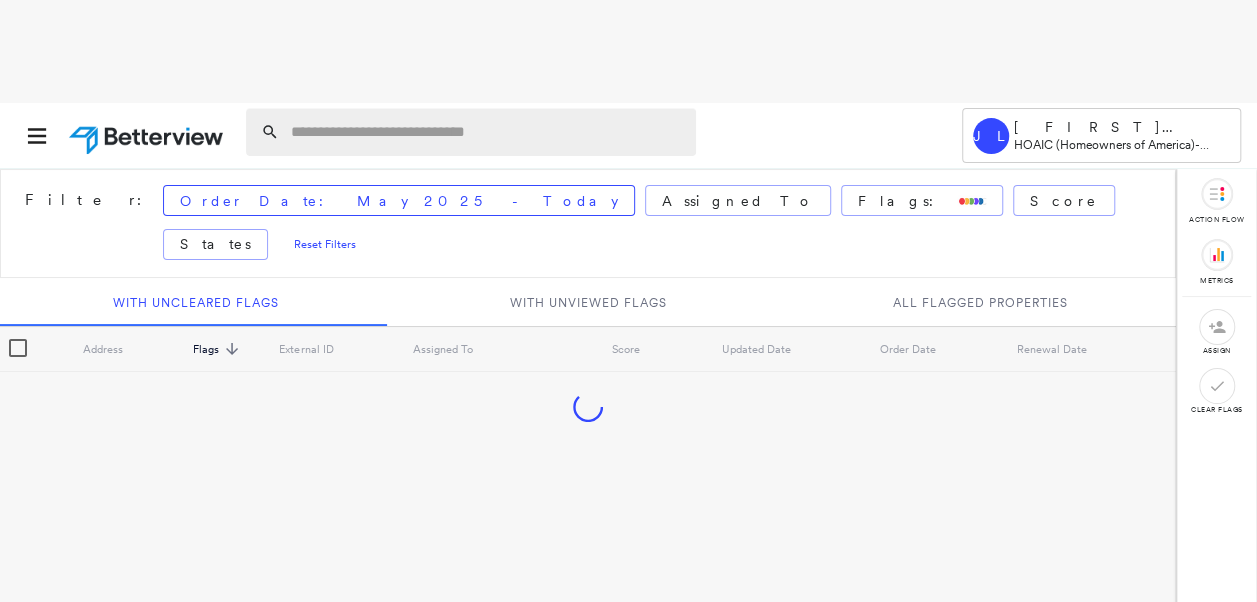 click at bounding box center (487, 132) 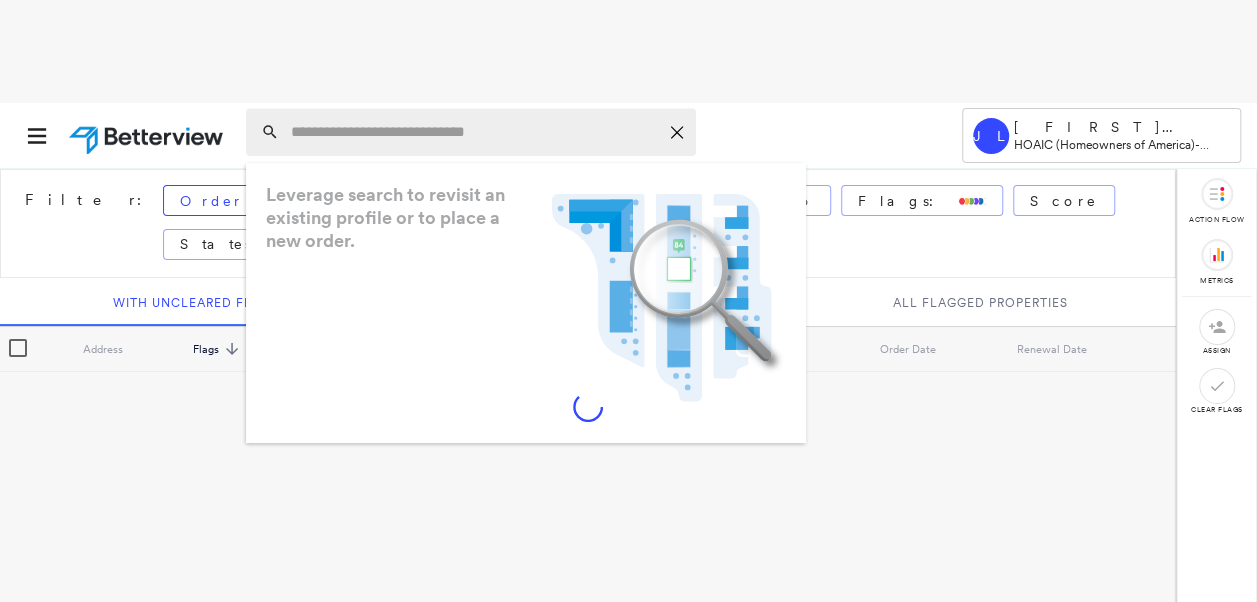 paste on "**********" 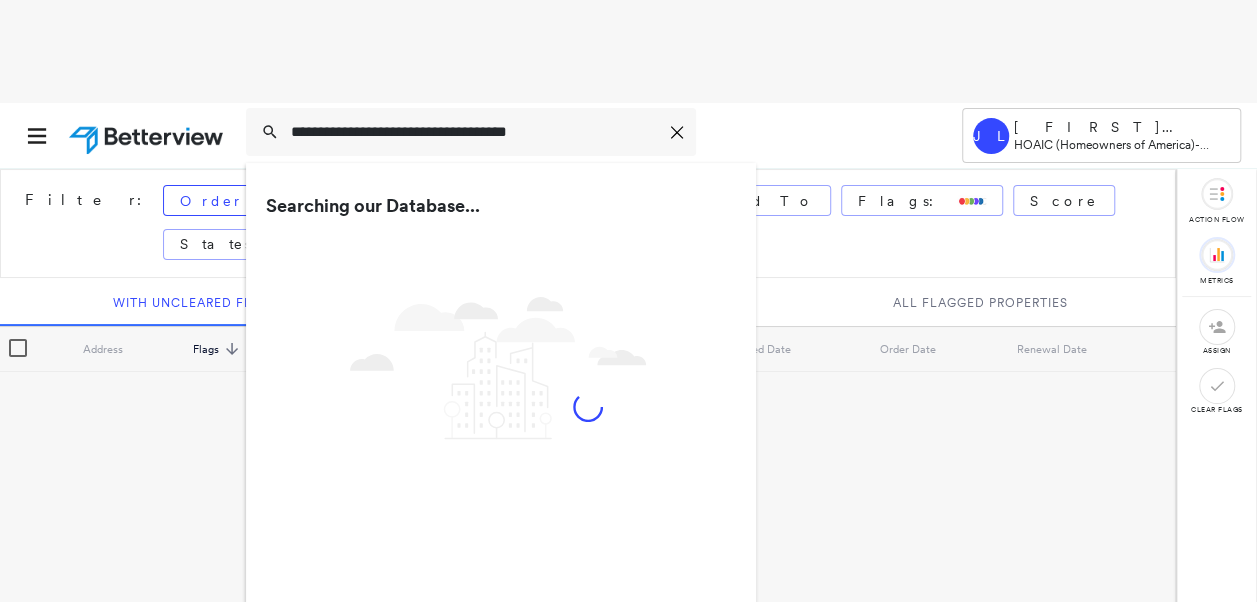 type on "**********" 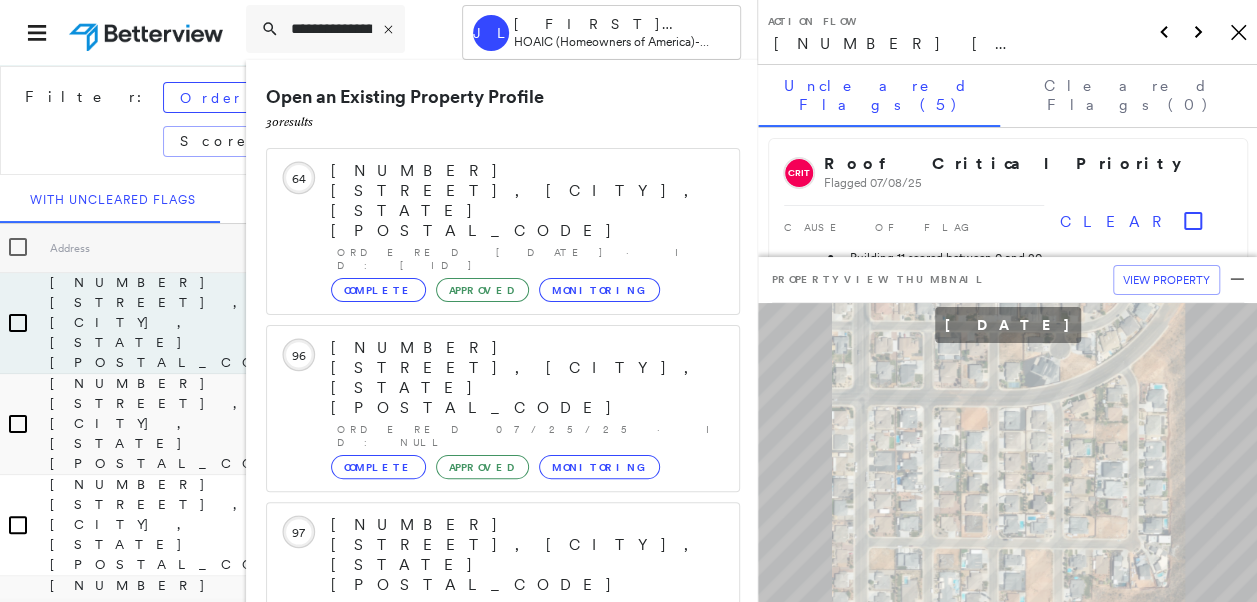 scroll, scrollTop: 226, scrollLeft: 0, axis: vertical 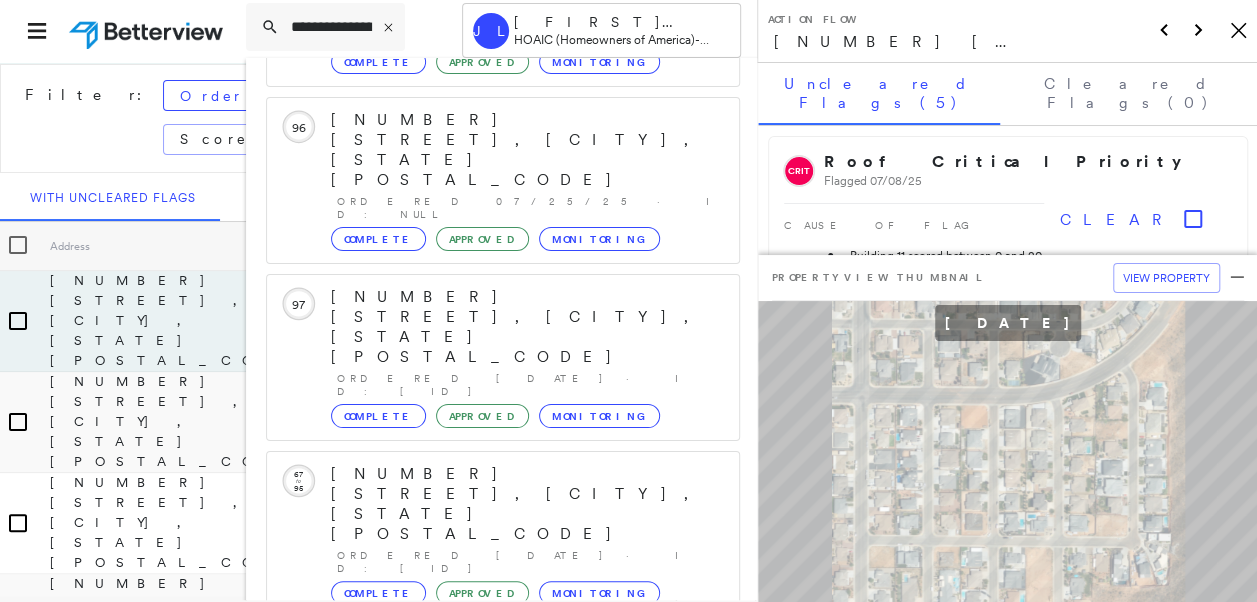 click on "Show  5  more existing properties" at bounding box center (504, 838) 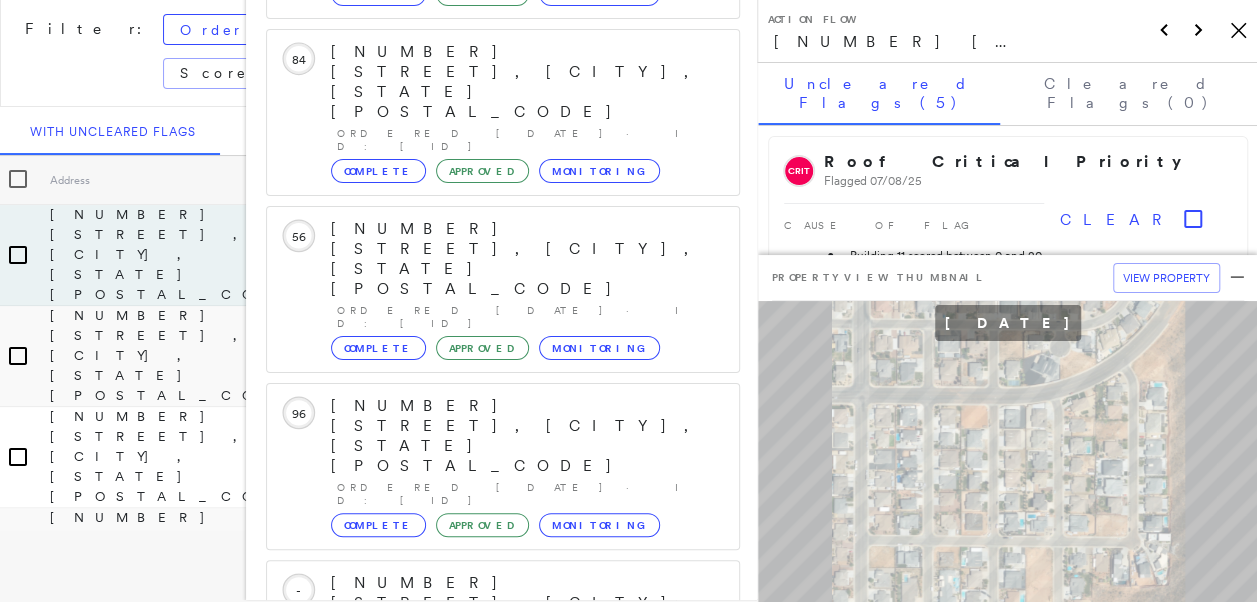 click on "[NUMBER] [STREET], [CITY], [STATE] [POSTAL_CODE]" at bounding box center [491, 1269] 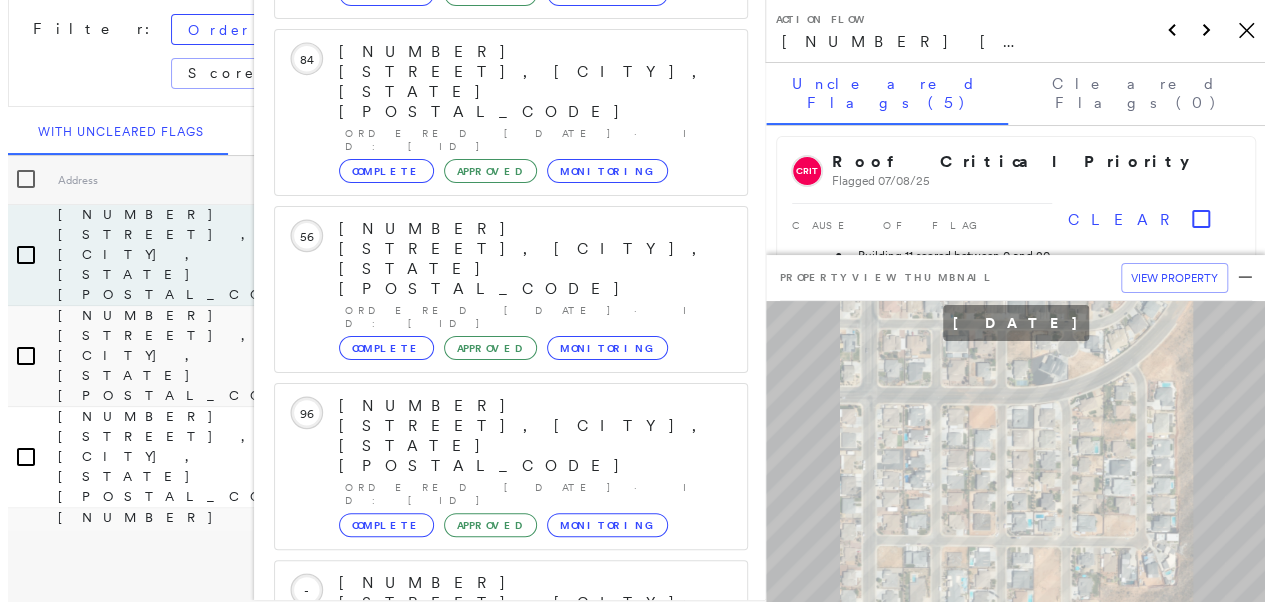scroll, scrollTop: 0, scrollLeft: 0, axis: both 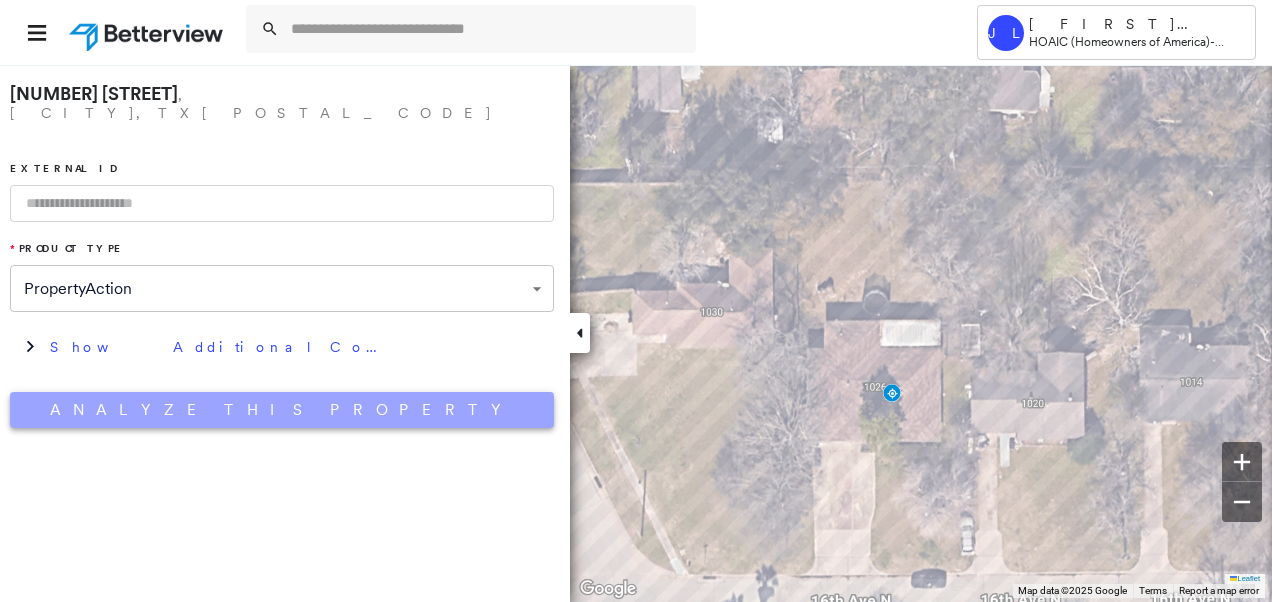 click on "Analyze This Property" at bounding box center [282, 410] 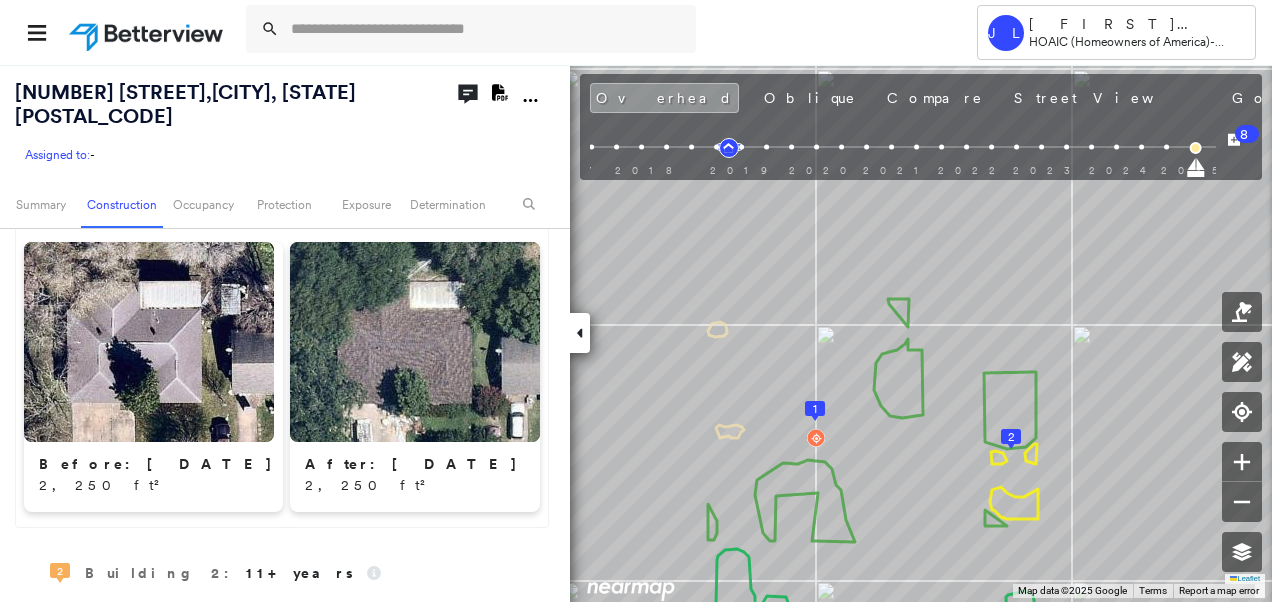 scroll, scrollTop: 1400, scrollLeft: 0, axis: vertical 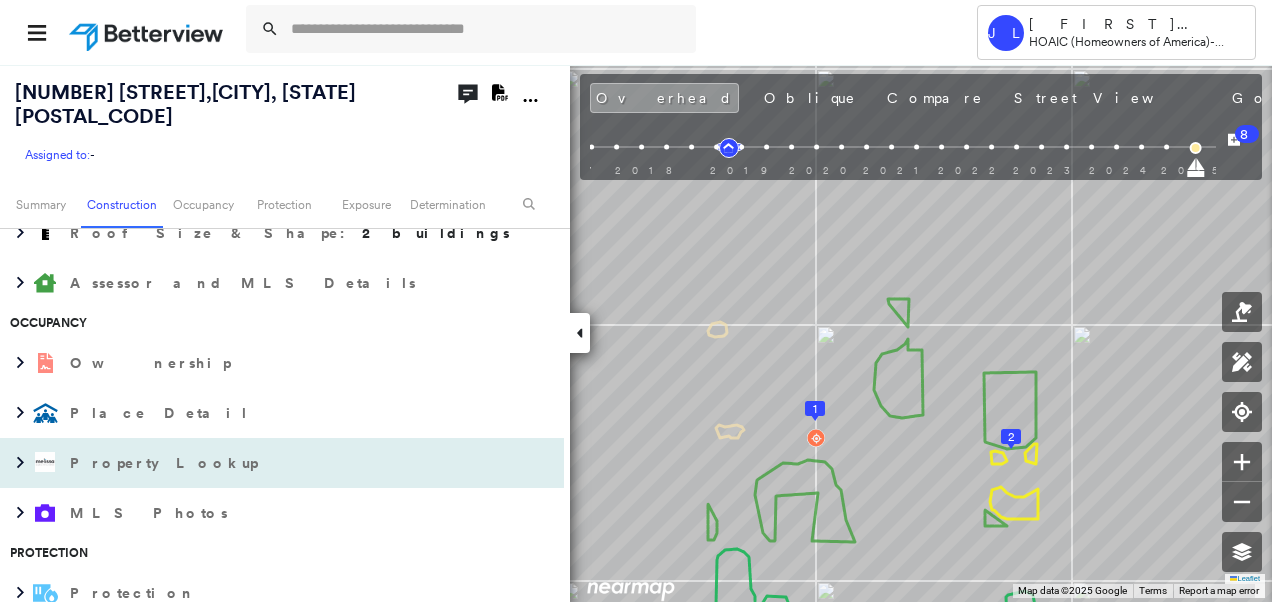 drag, startPoint x: 31, startPoint y: 433, endPoint x: 77, endPoint y: 424, distance: 46.872166 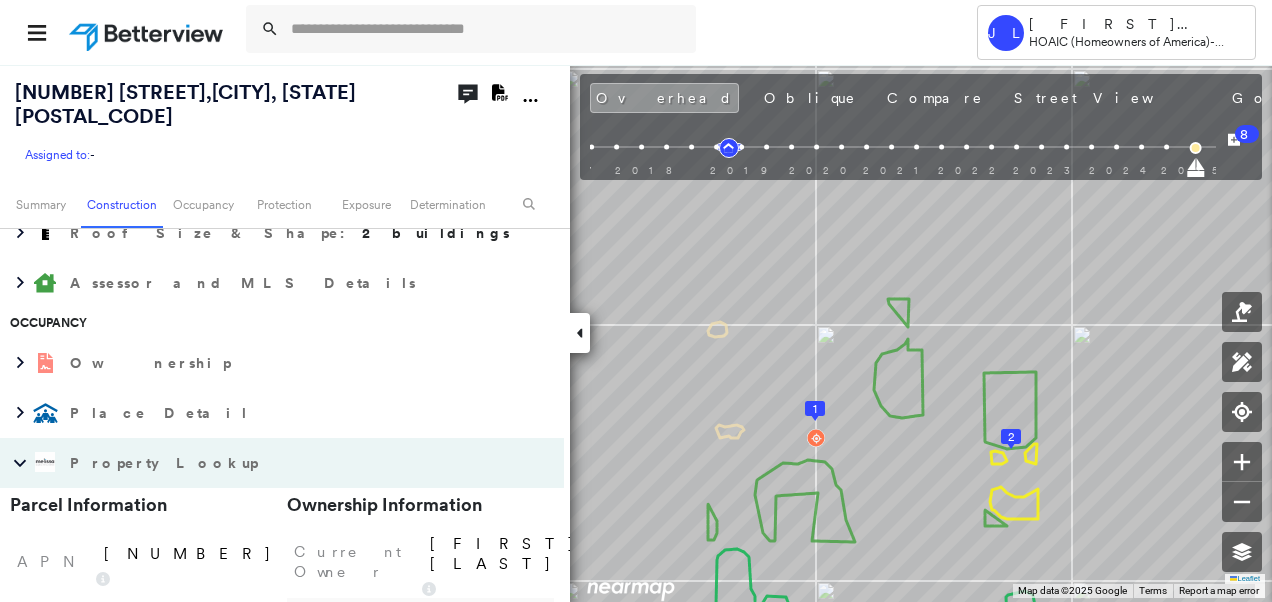 scroll, scrollTop: 1900, scrollLeft: 0, axis: vertical 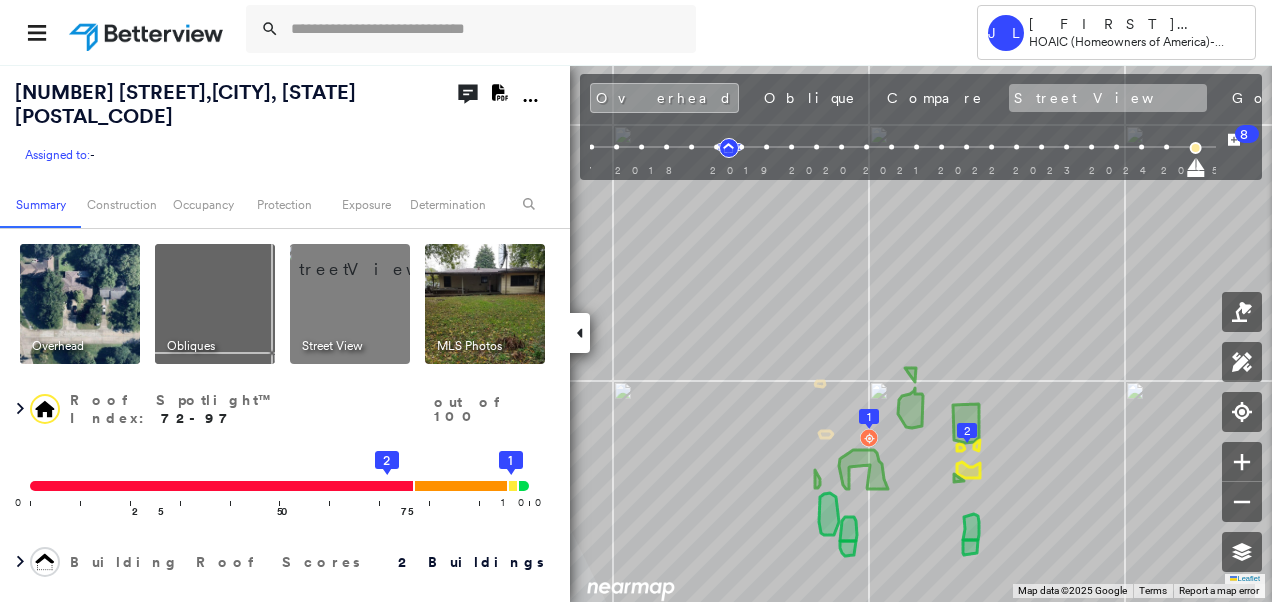click on "Street View" at bounding box center (1108, 98) 